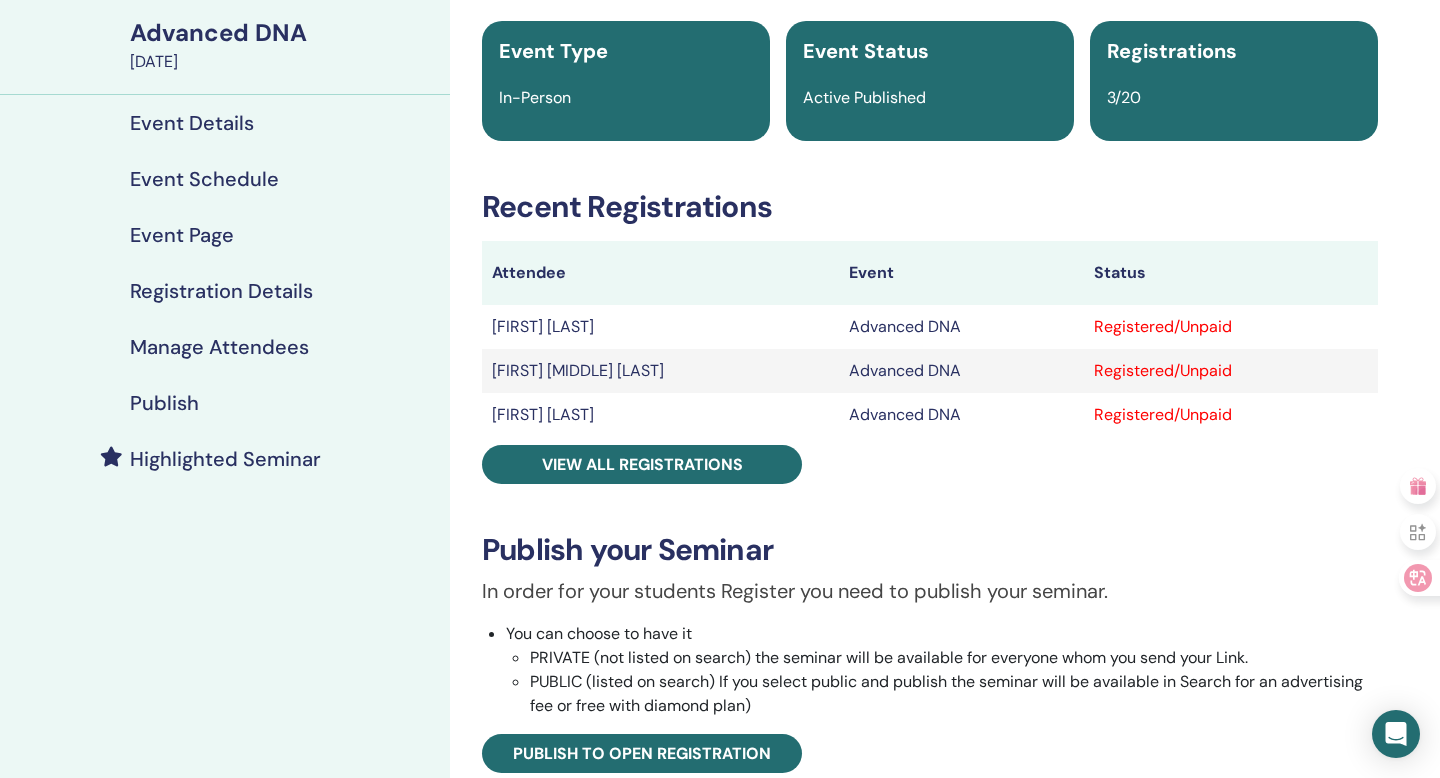 scroll, scrollTop: 178, scrollLeft: 0, axis: vertical 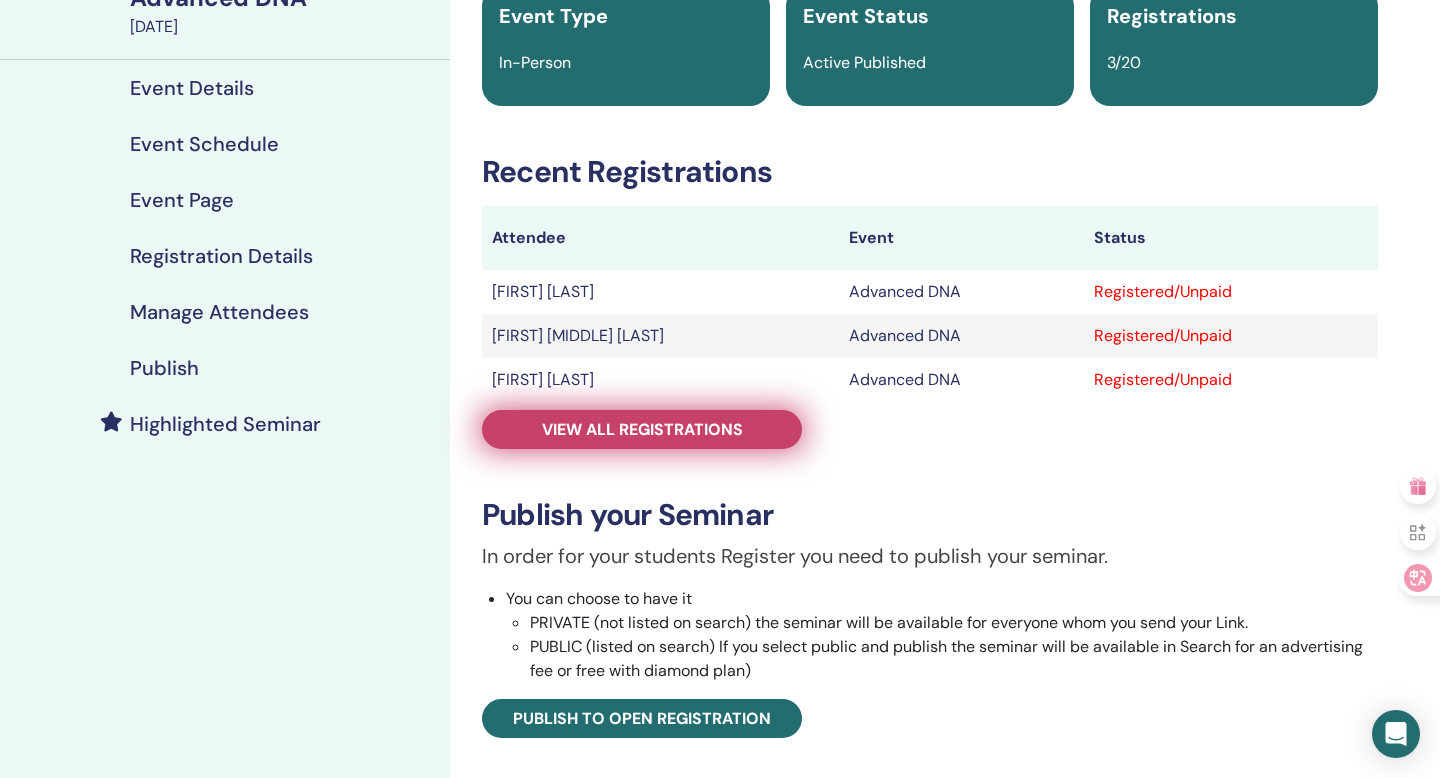 click on "View all registrations" at bounding box center (642, 429) 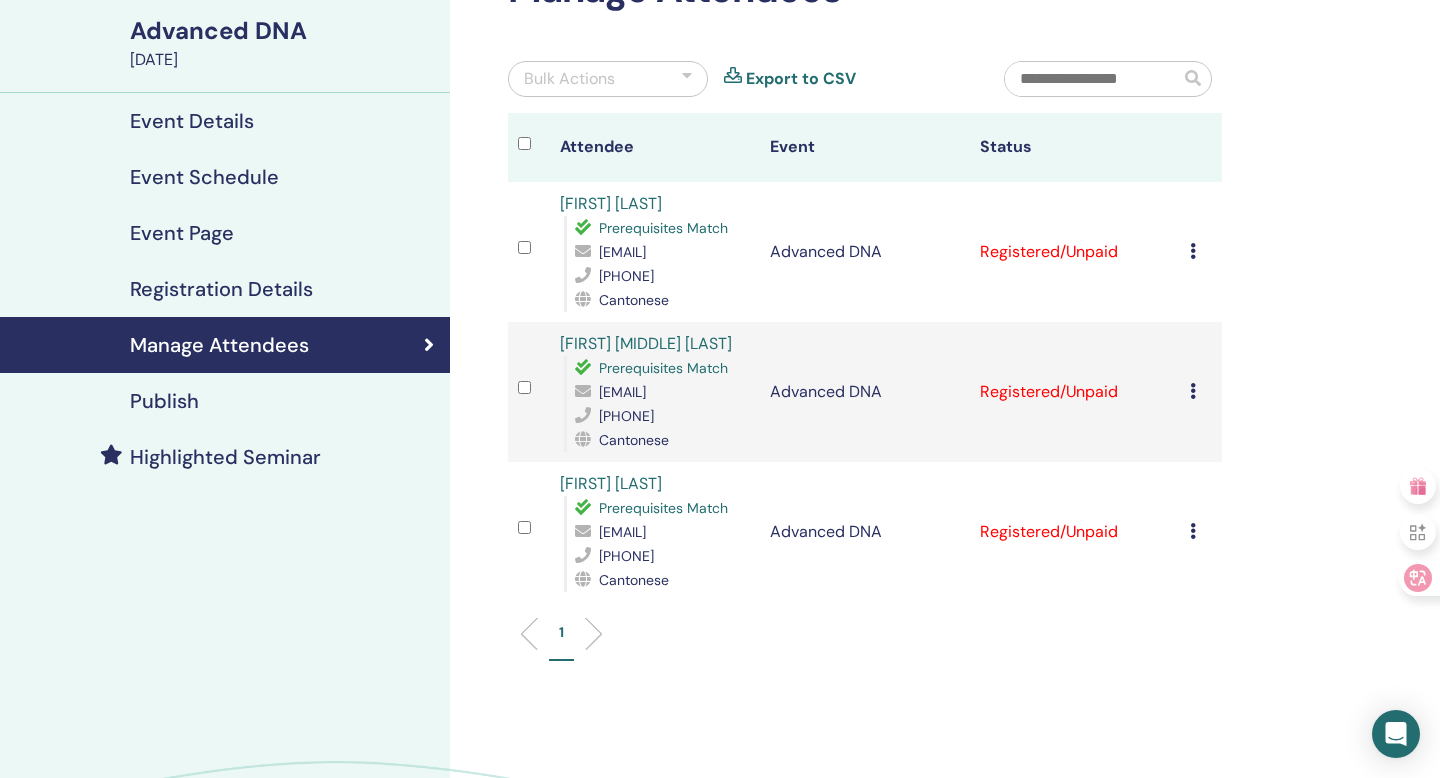 scroll, scrollTop: 163, scrollLeft: 0, axis: vertical 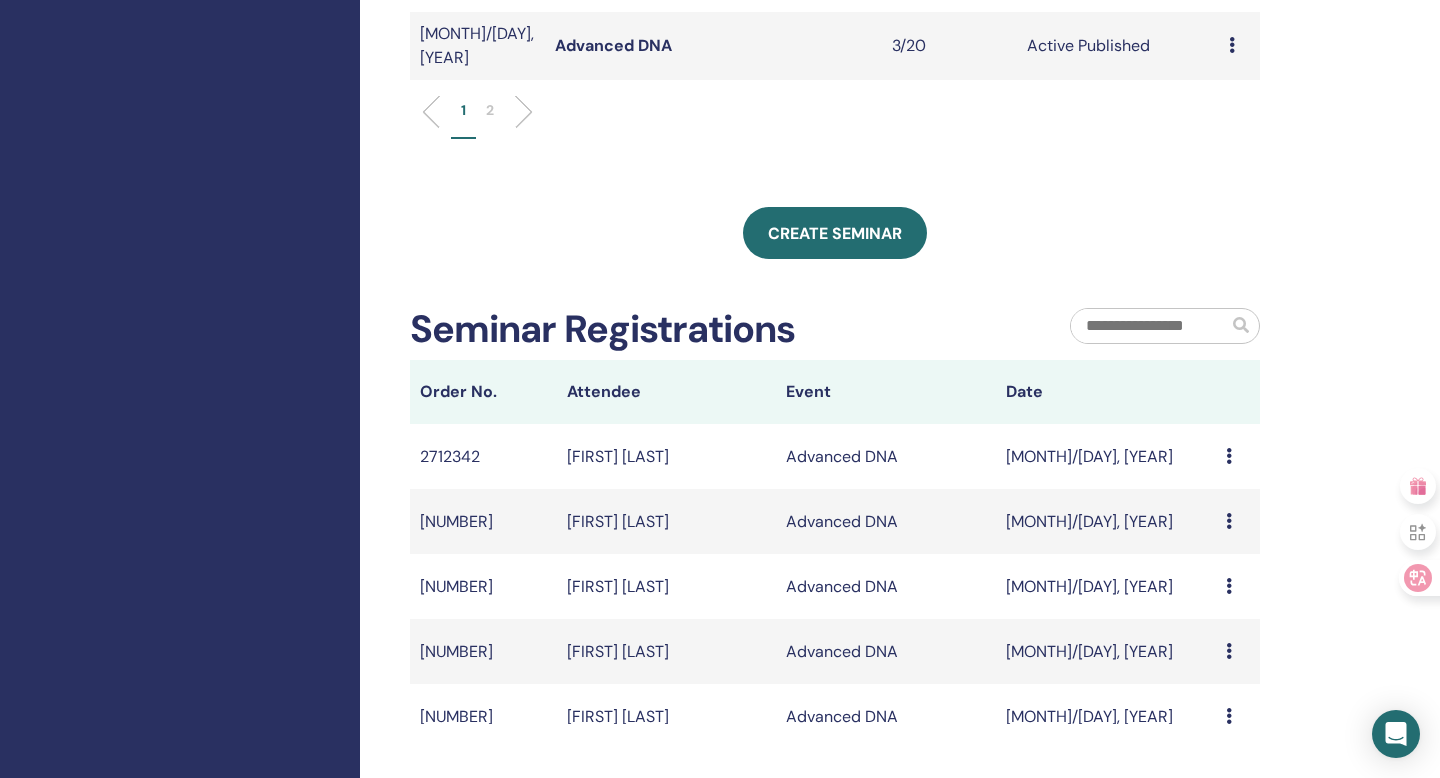 click on "Message" at bounding box center [1238, 456] 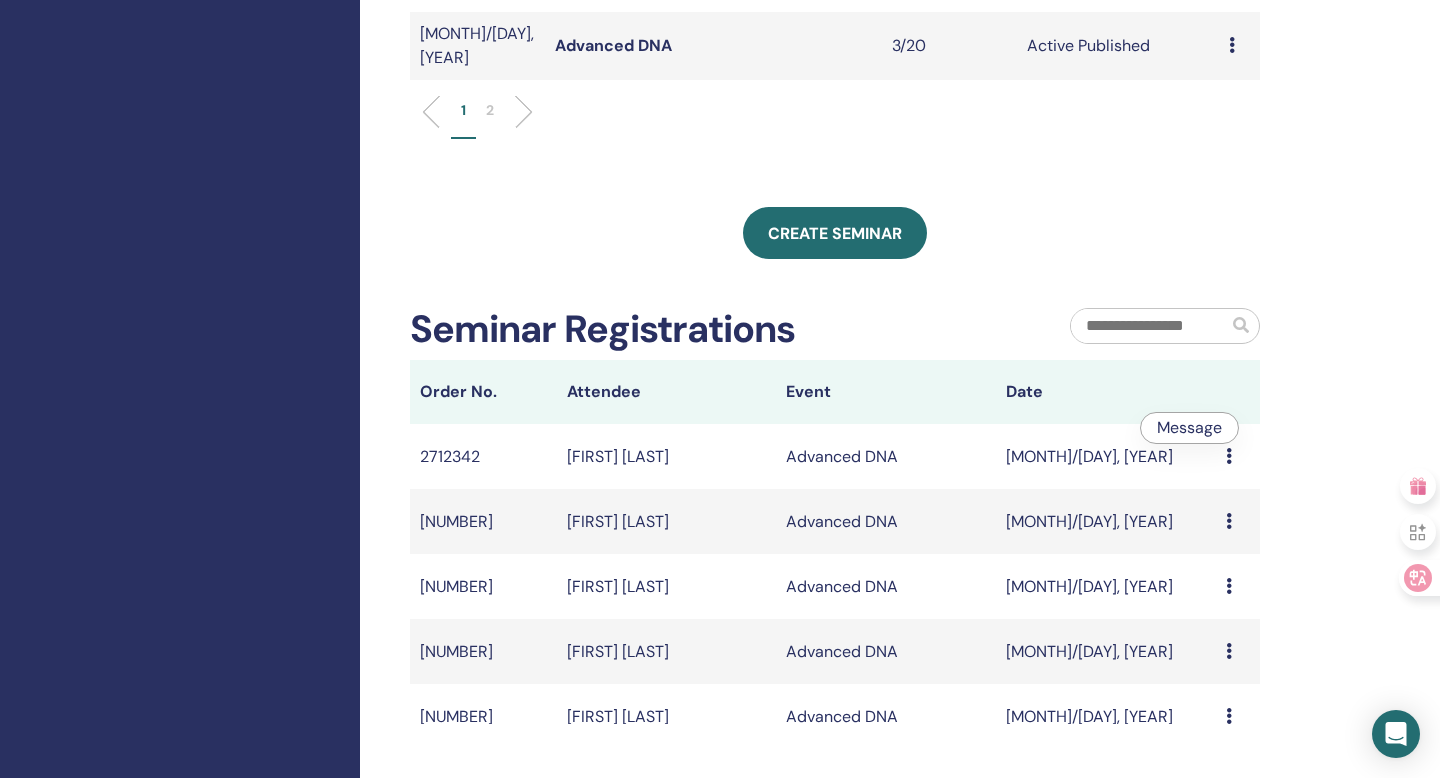 click on "My Seminars You can customize the filter to explore upcoming seminars beyond the next 3 months or check out seminars from over 3 months ago. Not before [MONTH]/[DAY], [YEAR] Not after [MONTH]/[DAY], [YEAR] Course type Any type Seminar status Any status Seminar Registered Status [MONTH]/[DAY], [YEAR] Animal Seminar 0/20 Active Published Preview Edit Attendees Cancel [MONTH]/[DAY], [YEAR] You and the Creator 0/20 Active Published Preview Edit Attendees Cancel [MONTH]/[DAY], [YEAR] Dig Deeper 0/20 Not Published Preview Edit Attendees Cancel [MONTH]/[DAY], [YEAR] Advanced DNA 0/20 Active Published Preview Edit Attendees Cancel [MONTH]/[DAY], [YEAR] Basic DNA 0/20 Active Published Preview Edit Attendees Cancel [MONTH]/[DAY], [YEAR] Basic DNA 0/20 Active Published Preview Edit Attendees Cancel [MONTH]/[DAY], [YEAR] You and the Creator 1/20 Active Published Preview Edit Attendees Cancel [MONTH]/[DAY], [YEAR] Dig Deeper 2/20 Active Published Preview Edit Attendees Cancel [MONTH]/[DAY], [YEAR] Advanced DNA 3/10 Active Published Preview Edit Attendees Cancel [MONTH]/[DAY], [YEAR] Advanced DNA 3/20 Edit" at bounding box center (900, 40) 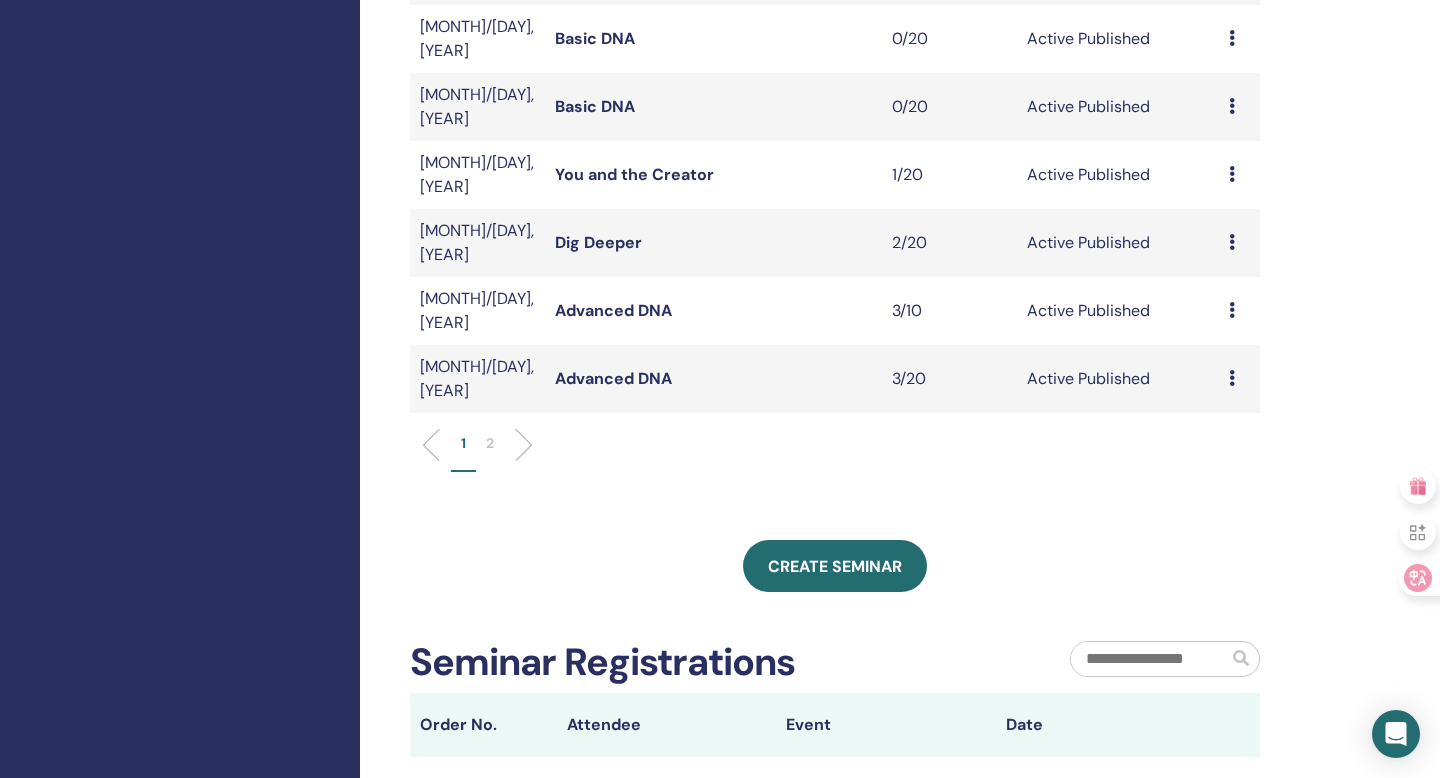 scroll, scrollTop: 655, scrollLeft: 0, axis: vertical 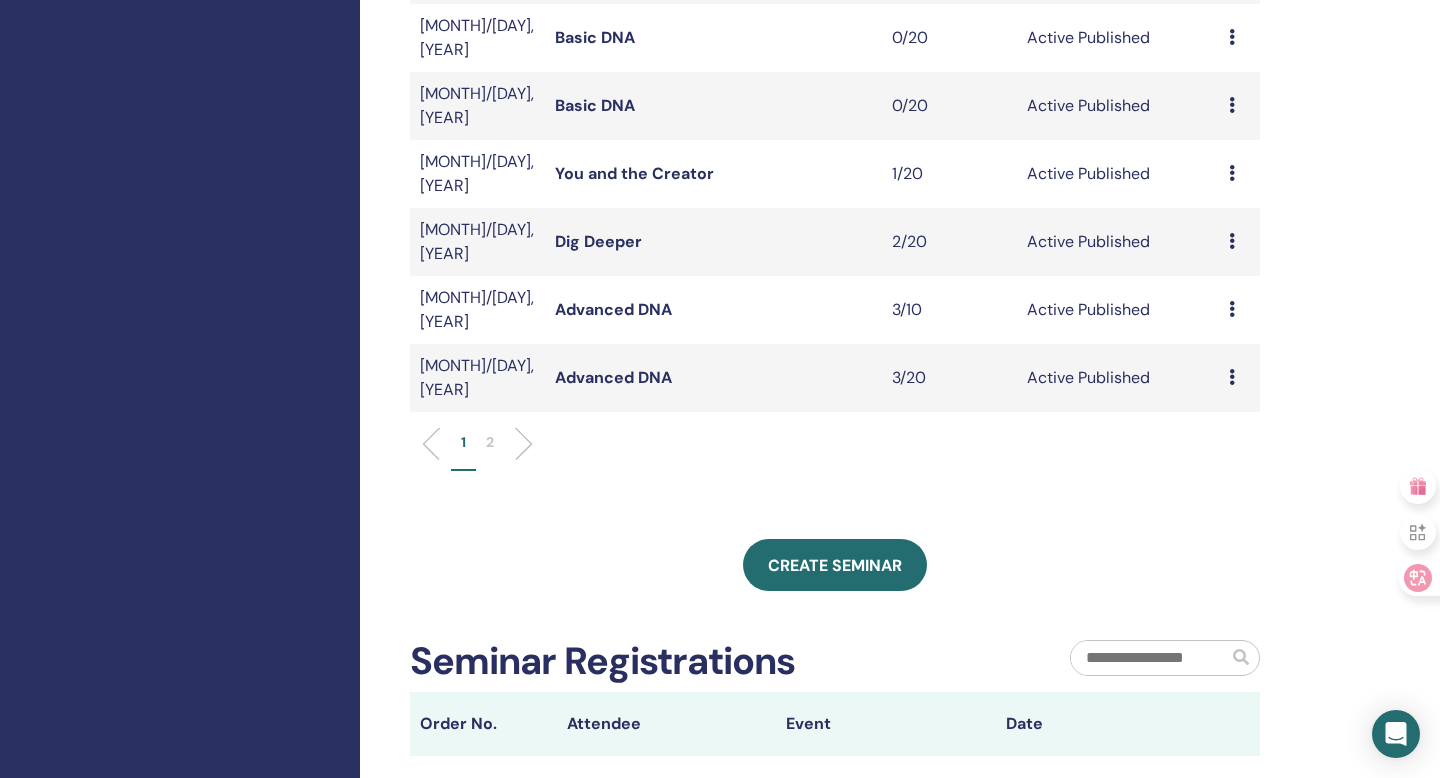click on "Preview Edit Attendees Cancel" at bounding box center (1239, 310) 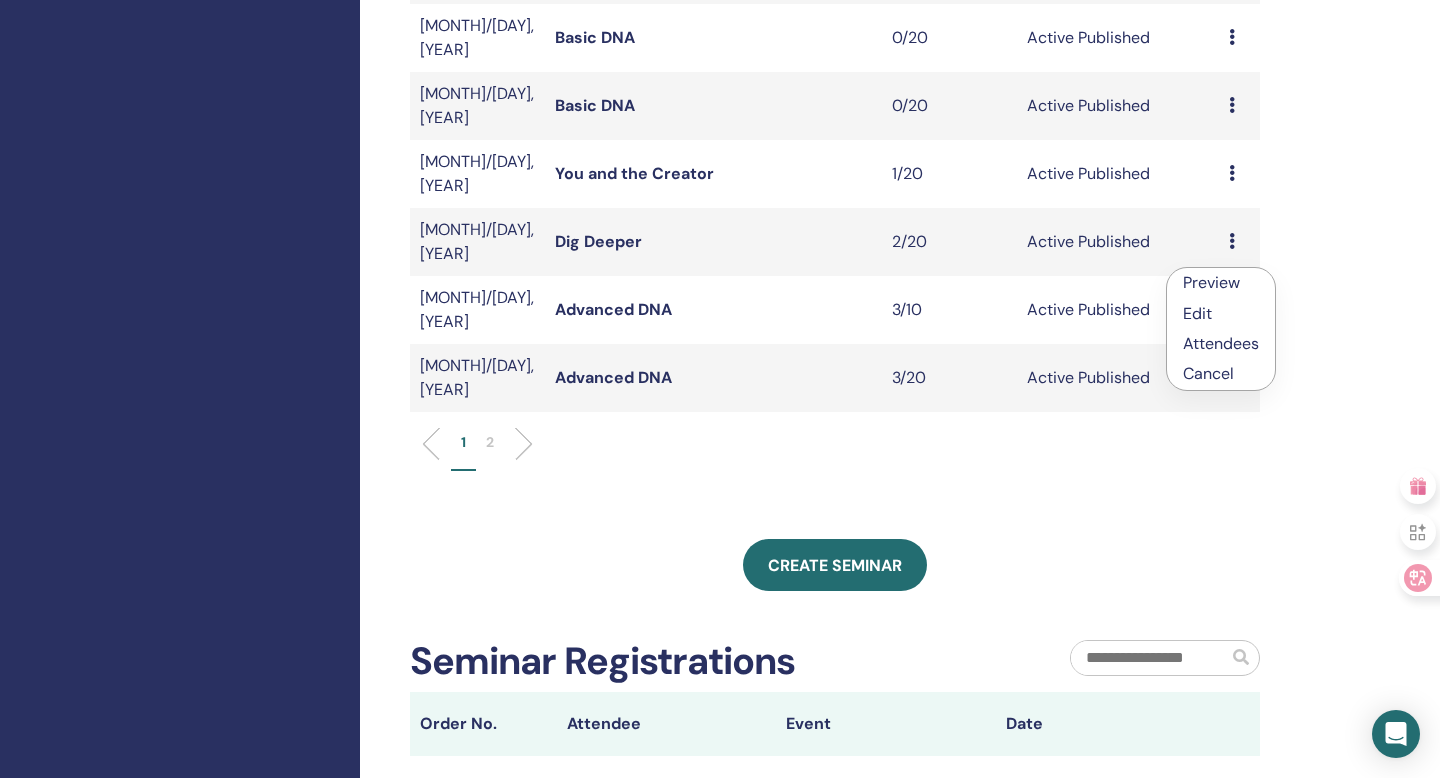 click on "Attendees" at bounding box center (1221, 343) 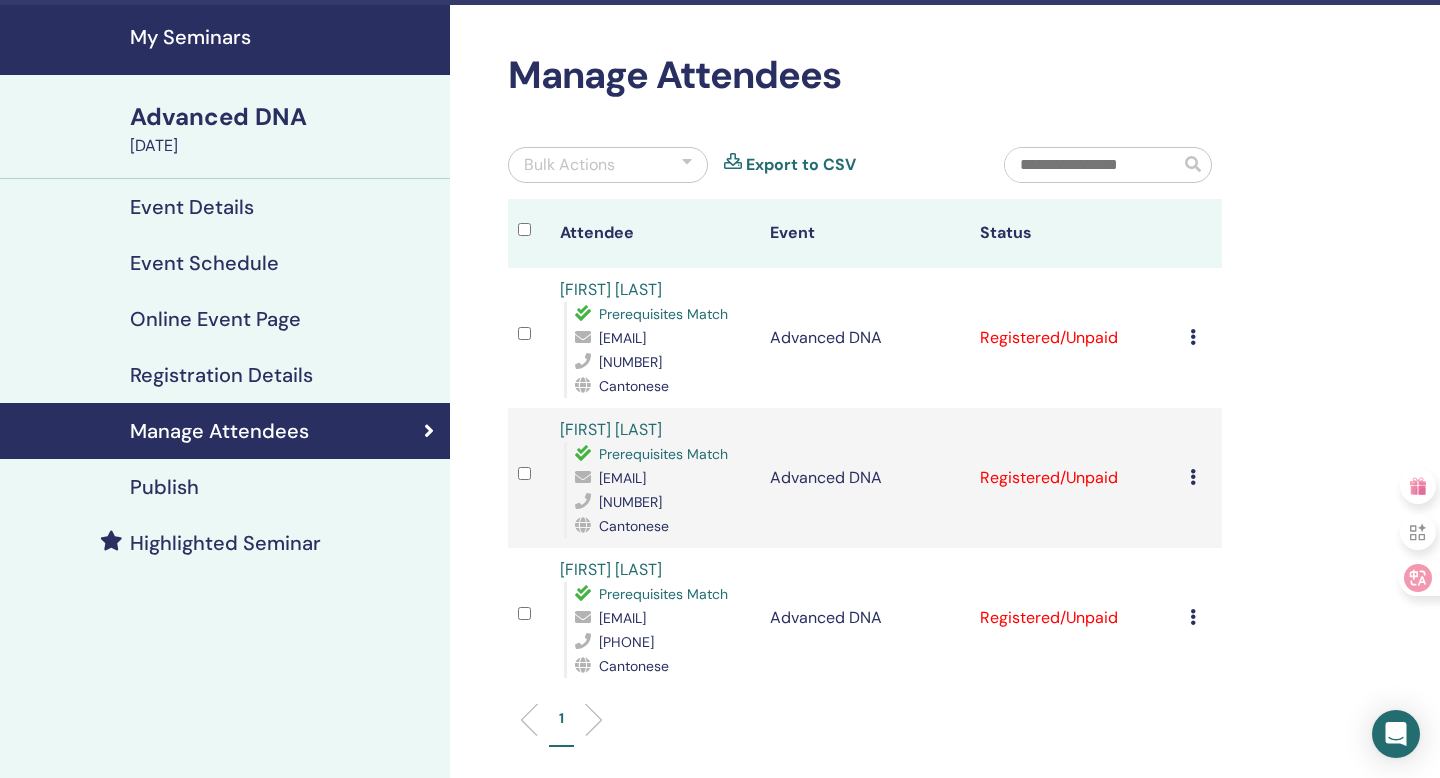 scroll, scrollTop: 62, scrollLeft: 0, axis: vertical 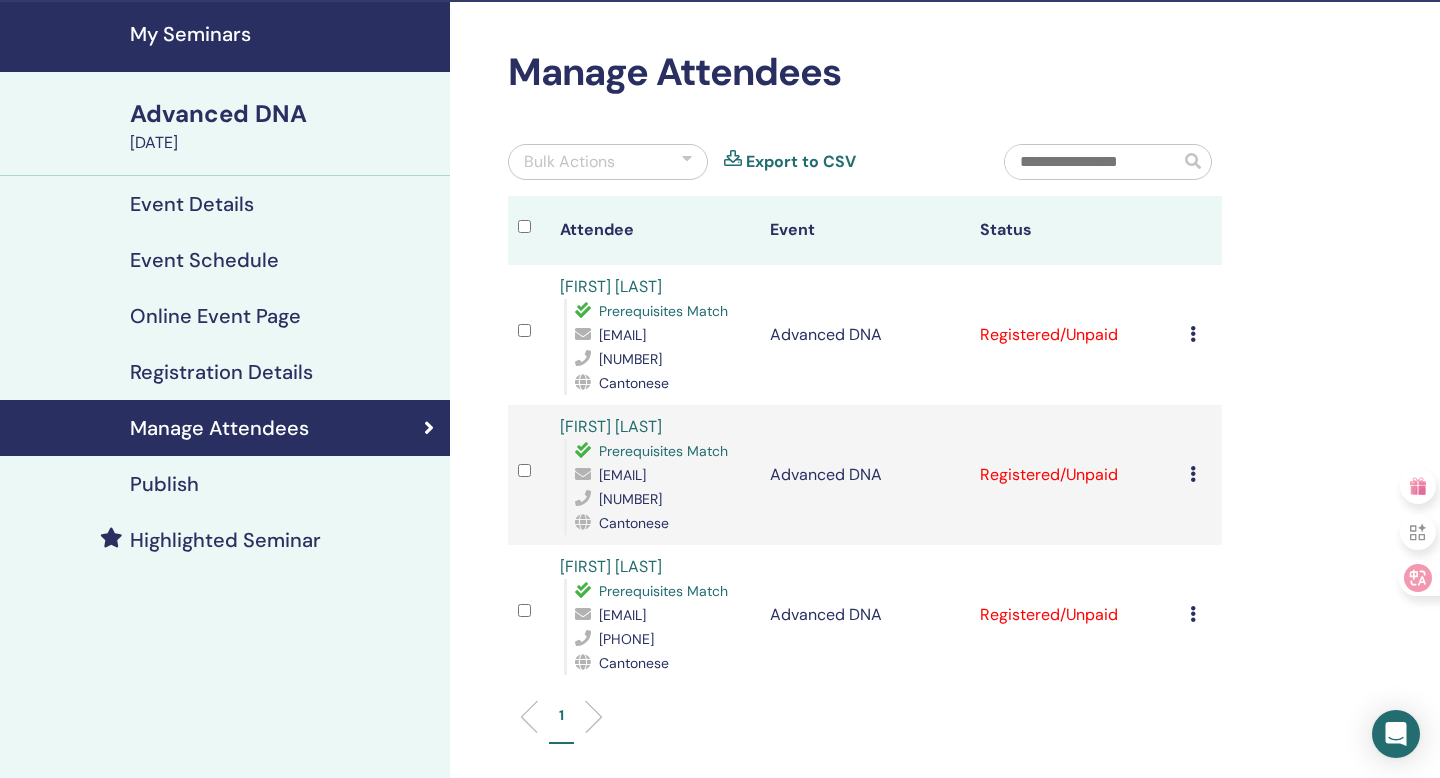 click at bounding box center (1193, 334) 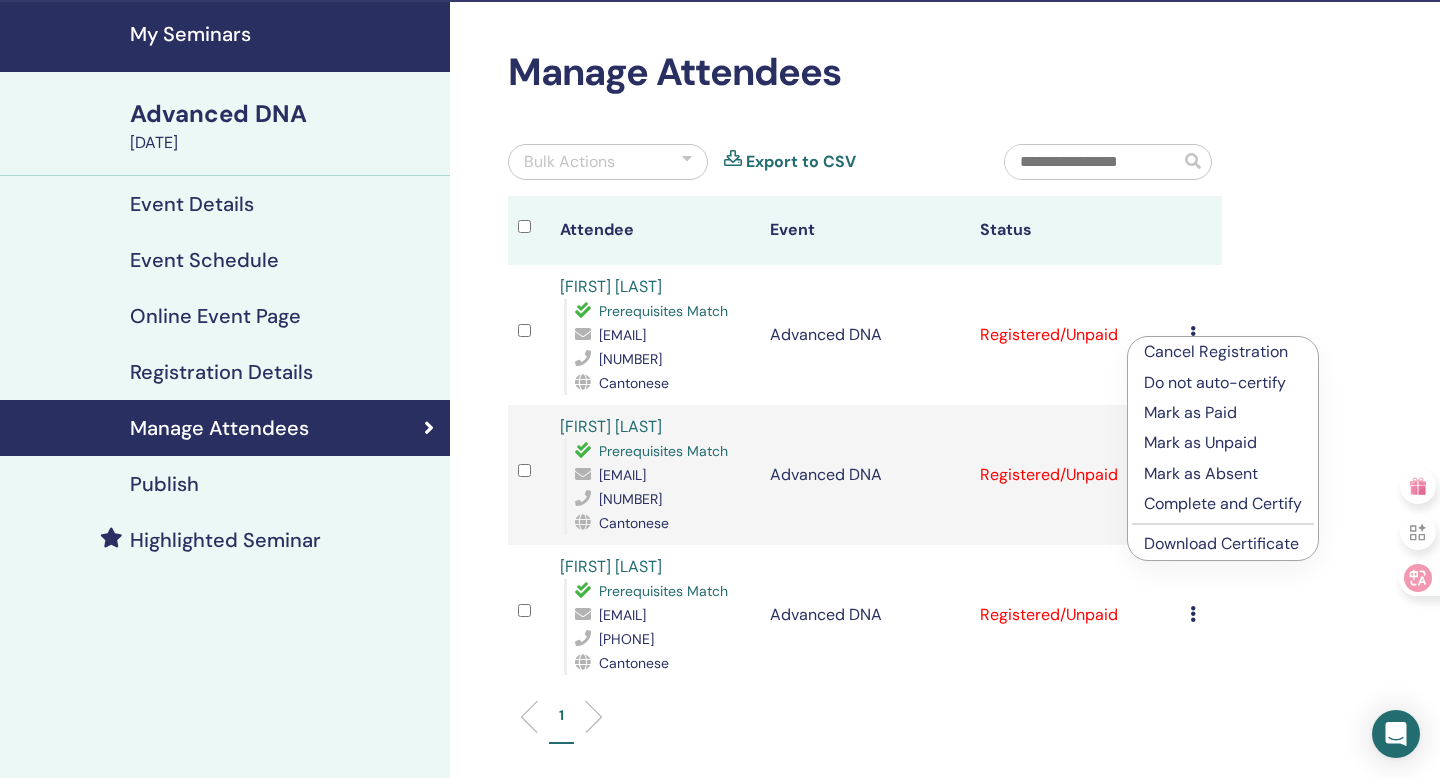click on "Download Certificate" at bounding box center [1221, 543] 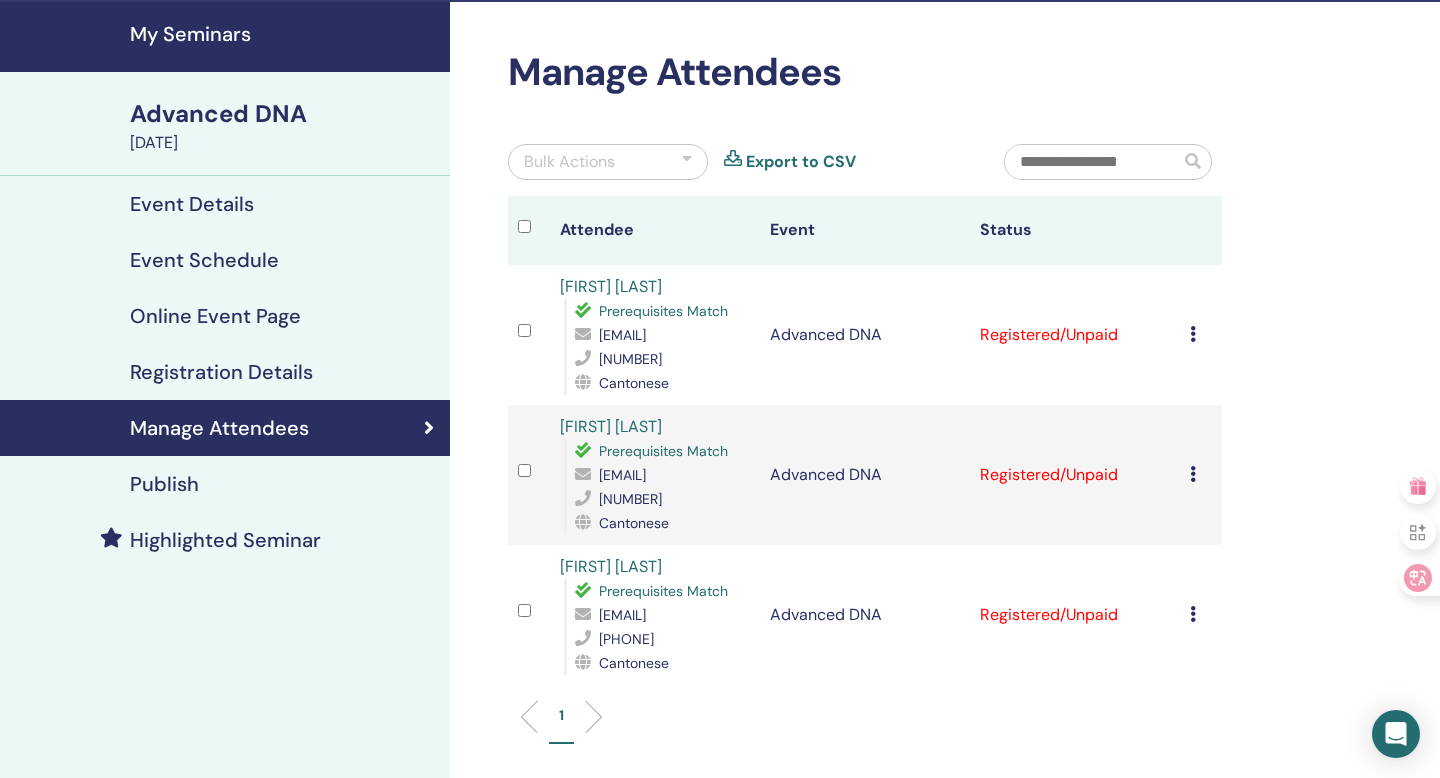 click at bounding box center (1193, 474) 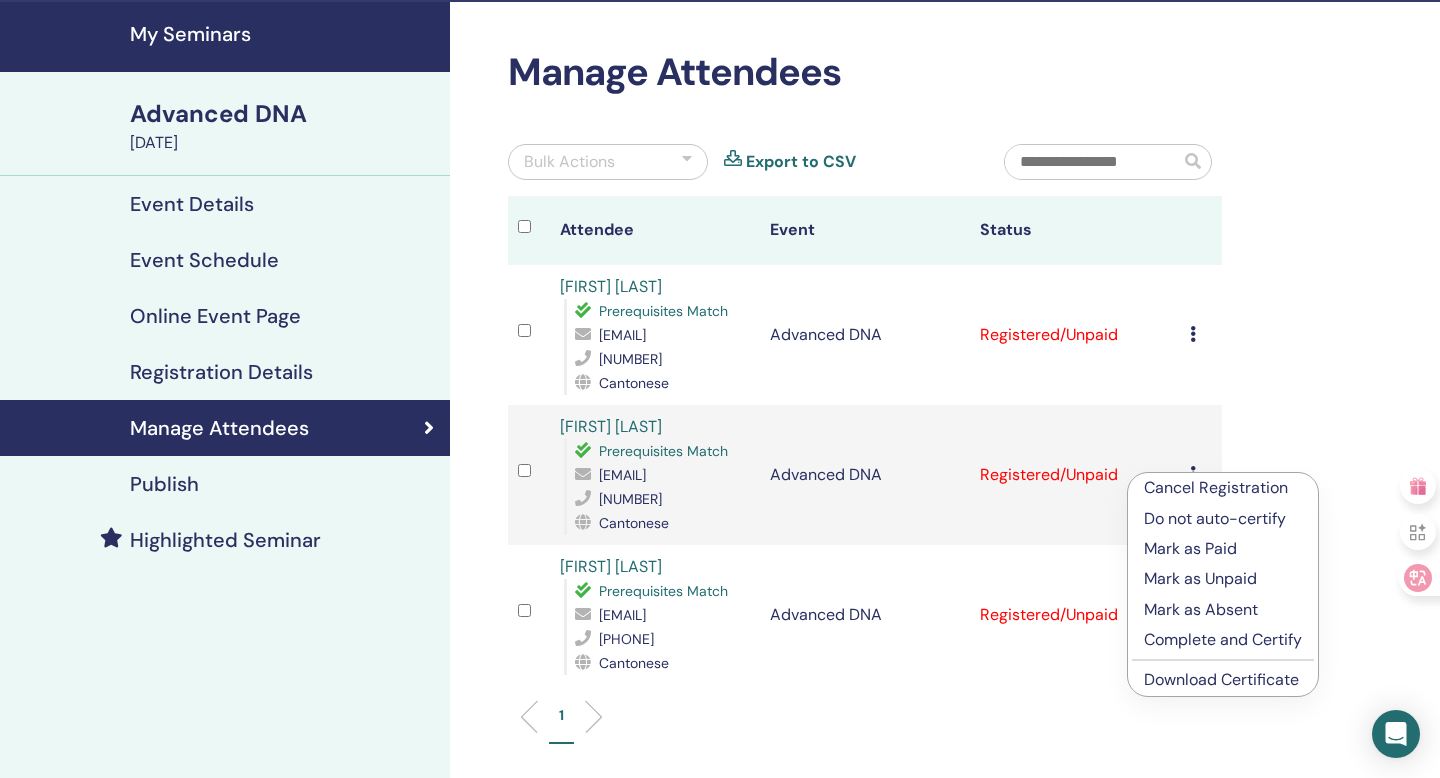 click on "Complete and Certify" at bounding box center [1223, 640] 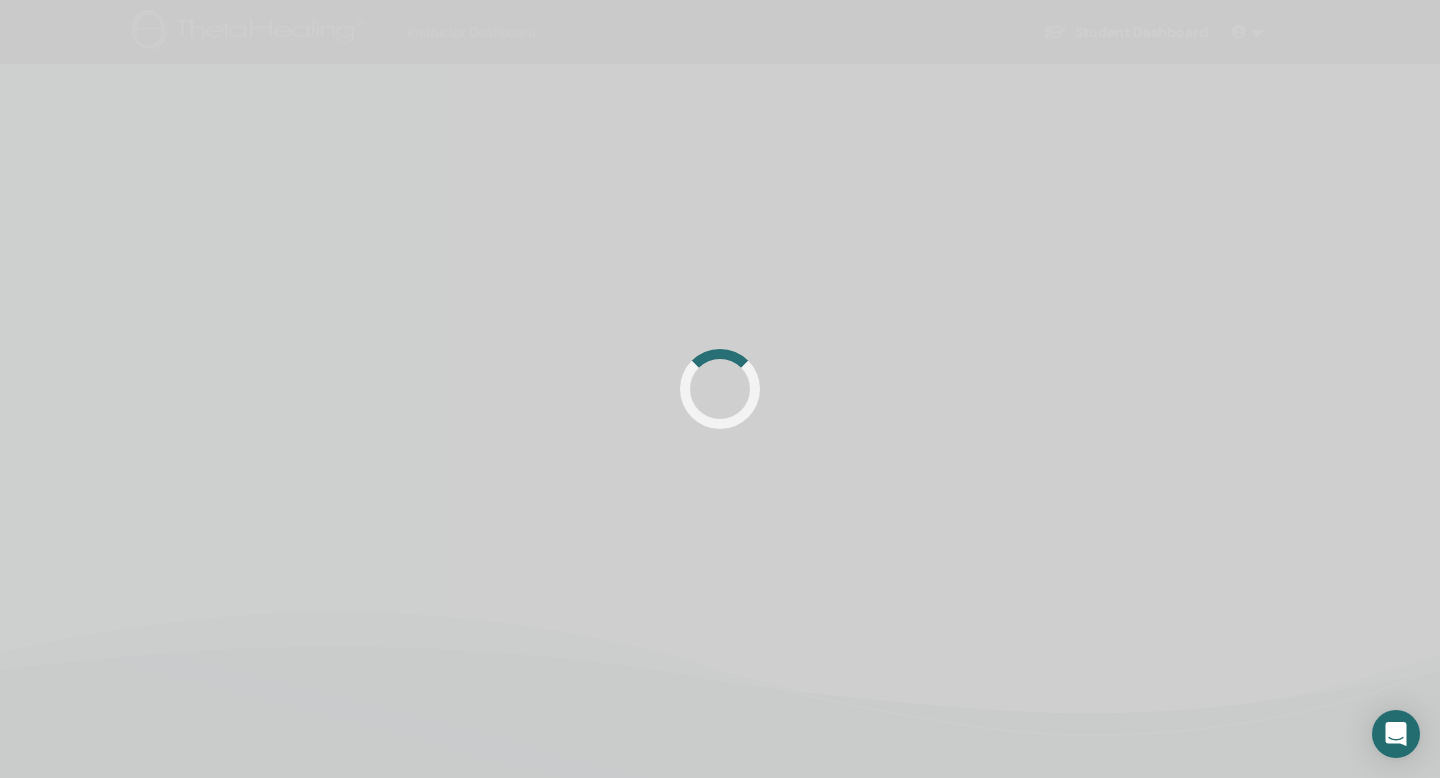scroll, scrollTop: 0, scrollLeft: 0, axis: both 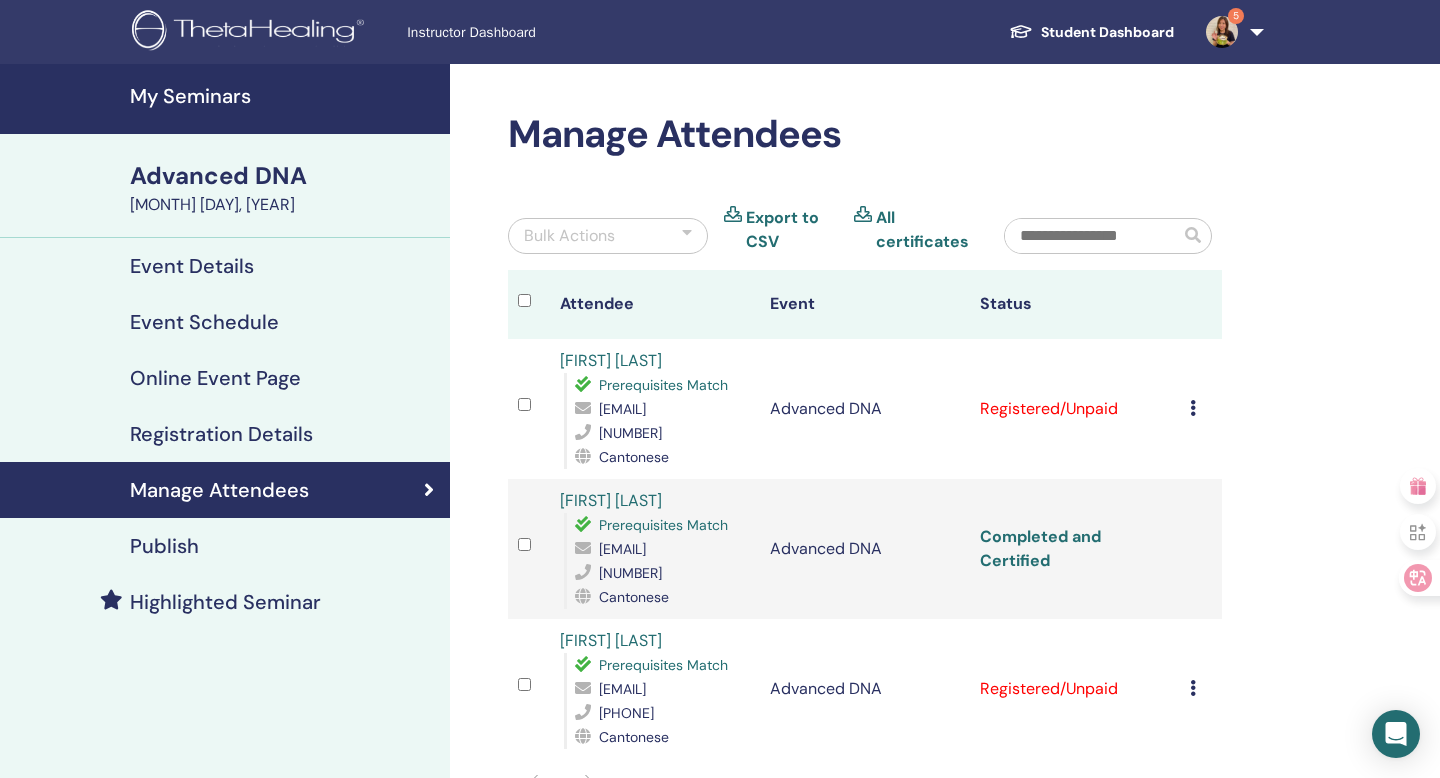 click on "Completed and Certified" at bounding box center [1040, 548] 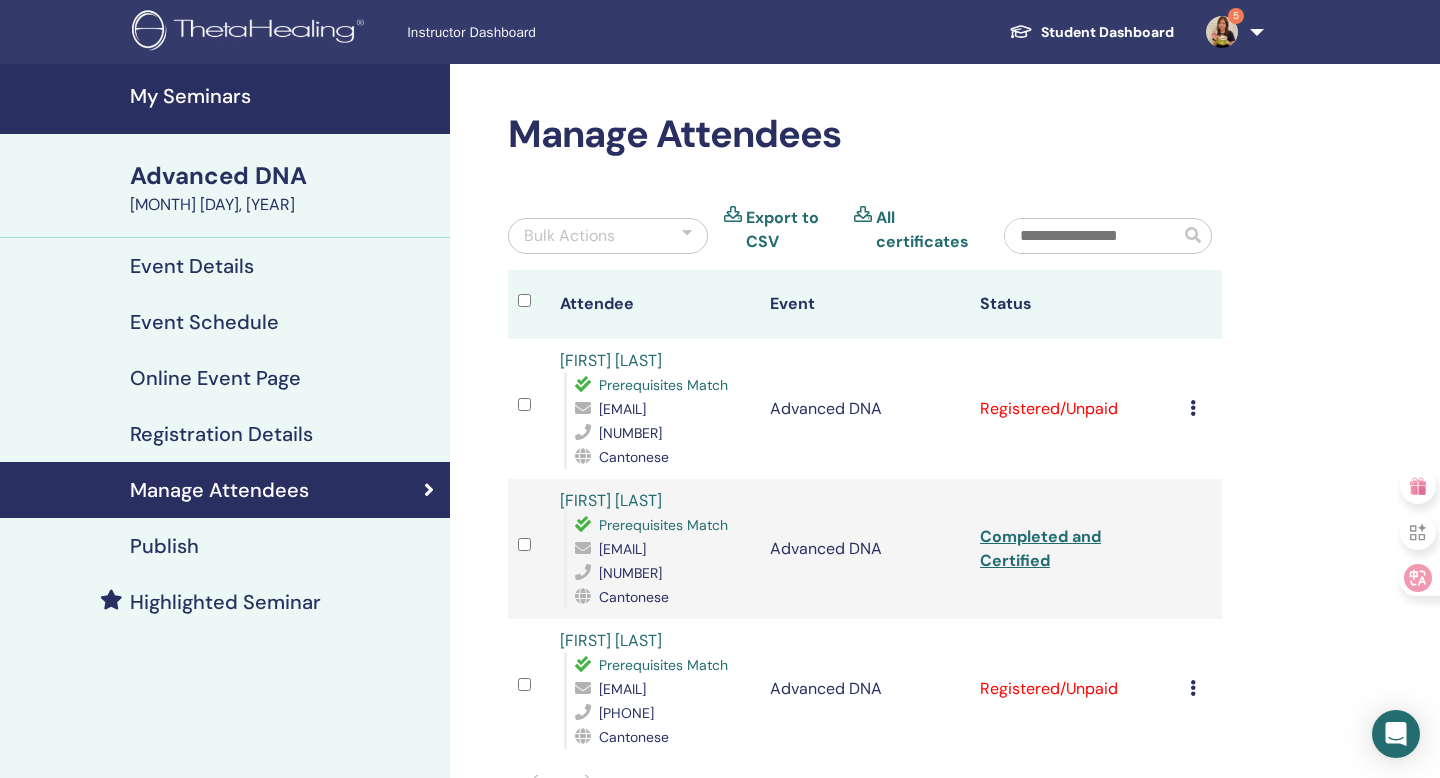 click at bounding box center [1193, 688] 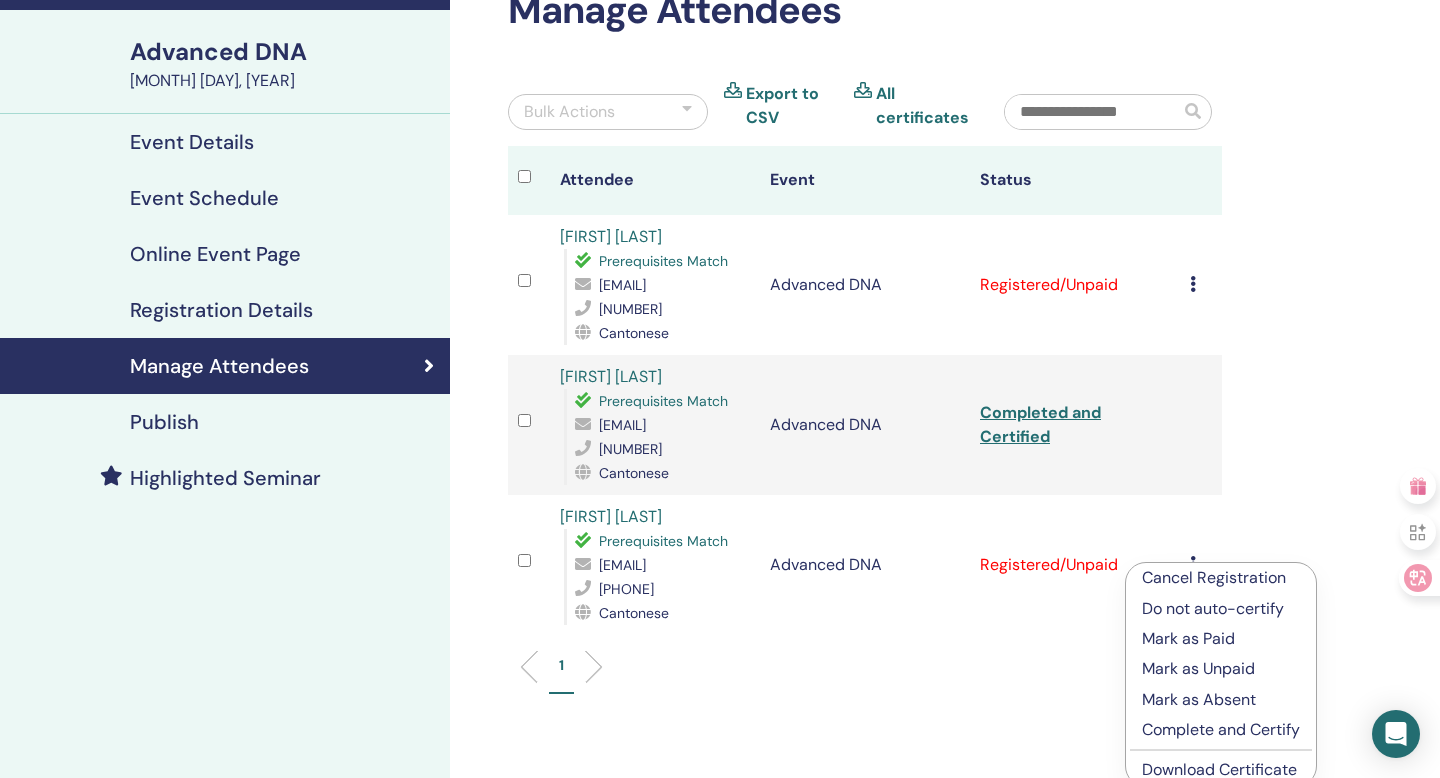 scroll, scrollTop: 150, scrollLeft: 0, axis: vertical 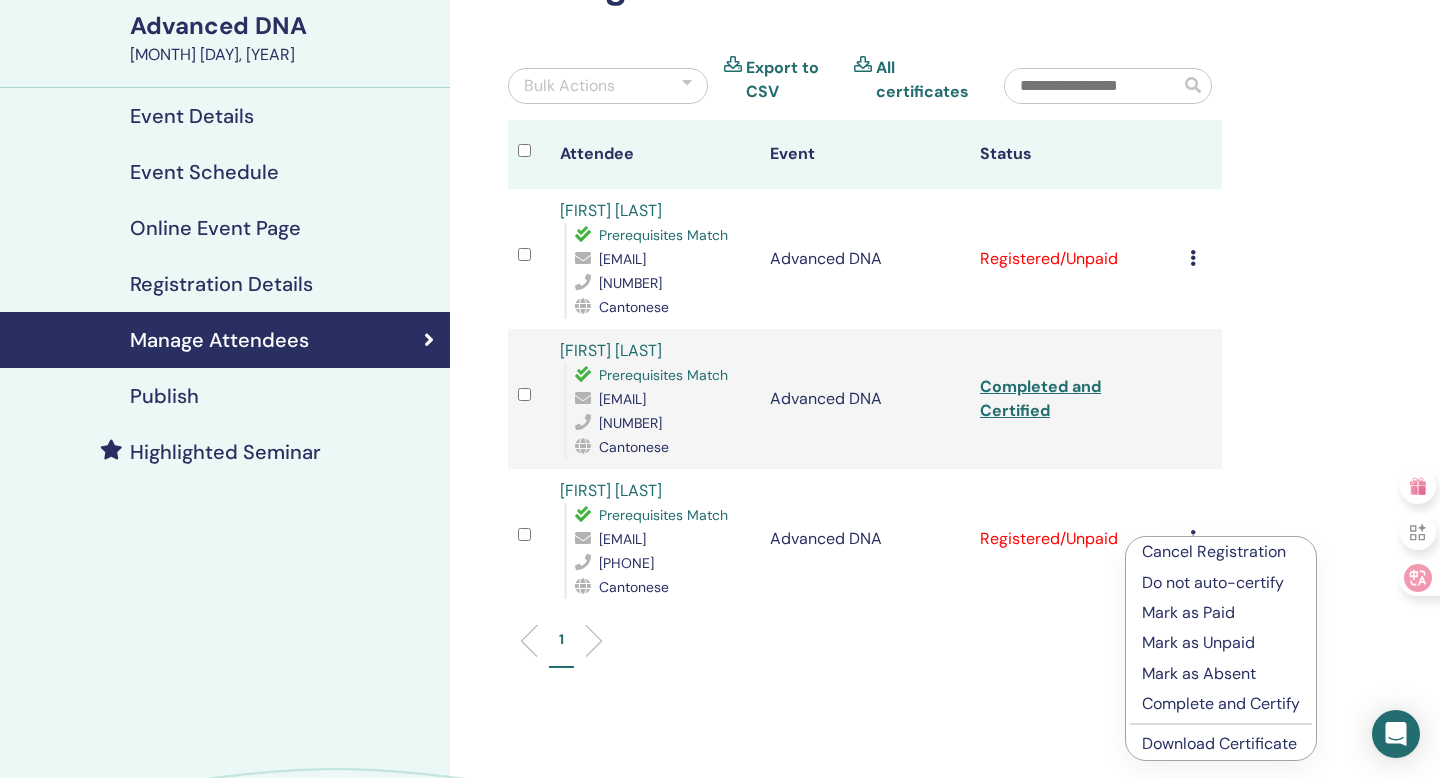 click on "Download Certificate" at bounding box center (1219, 743) 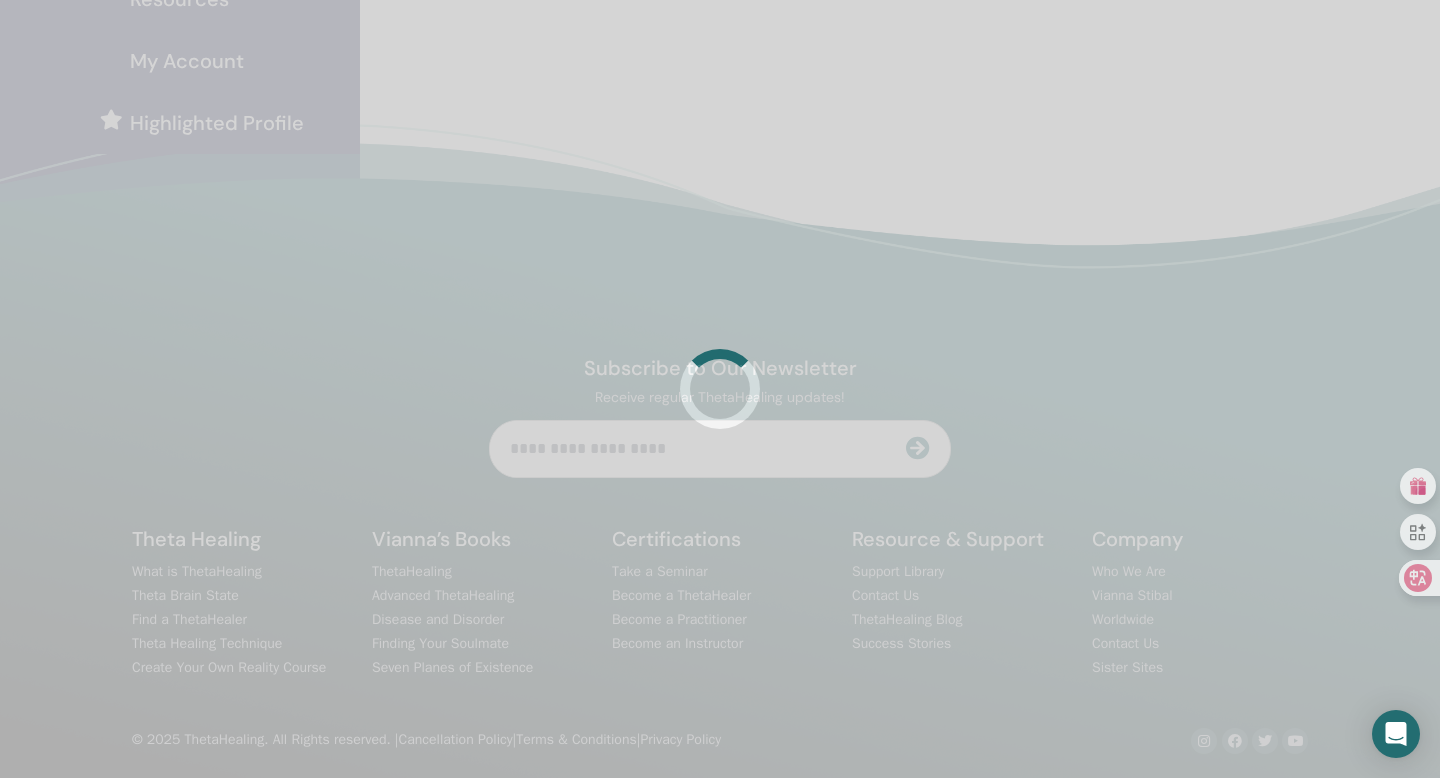 scroll, scrollTop: 476, scrollLeft: 0, axis: vertical 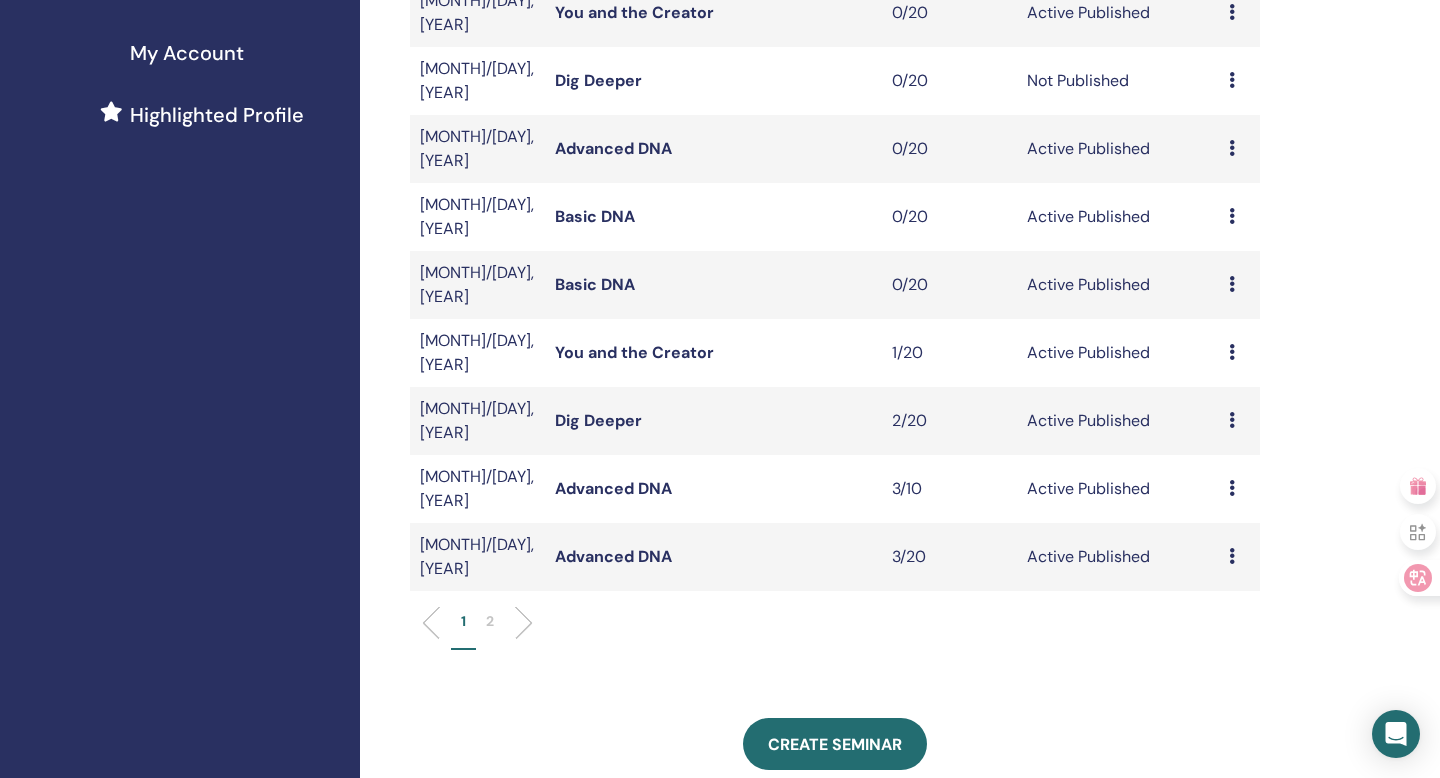 click at bounding box center [1232, 556] 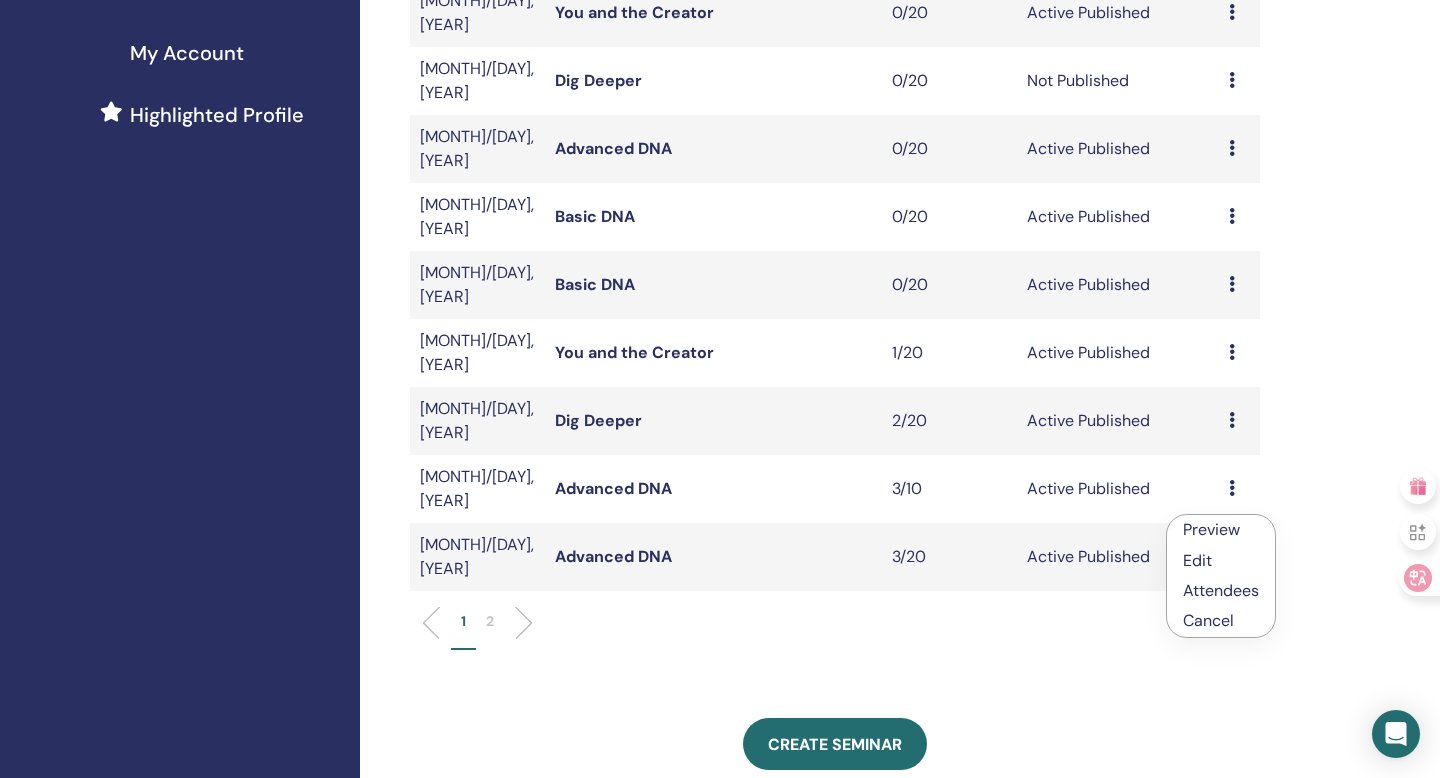 click on "Attendees" at bounding box center (1221, 590) 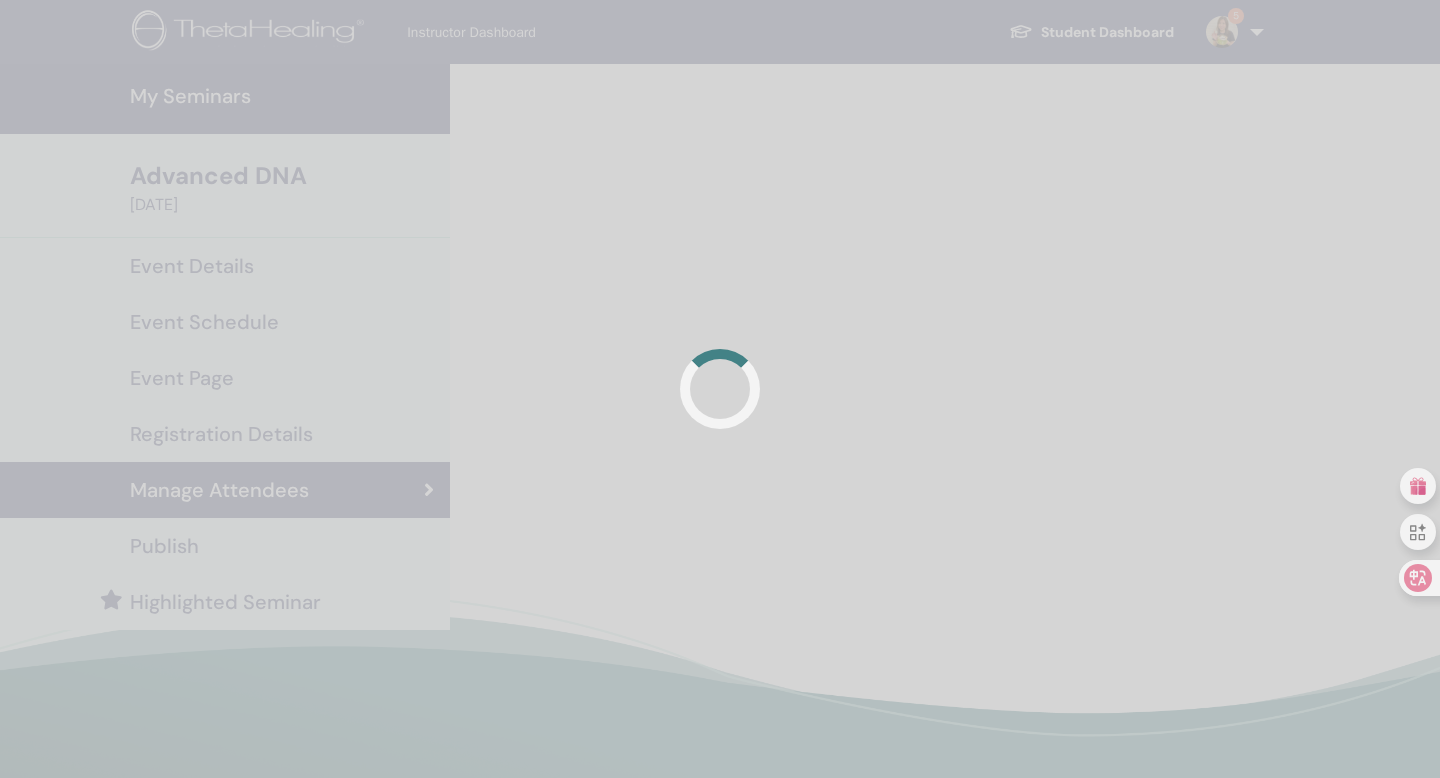 scroll, scrollTop: 0, scrollLeft: 0, axis: both 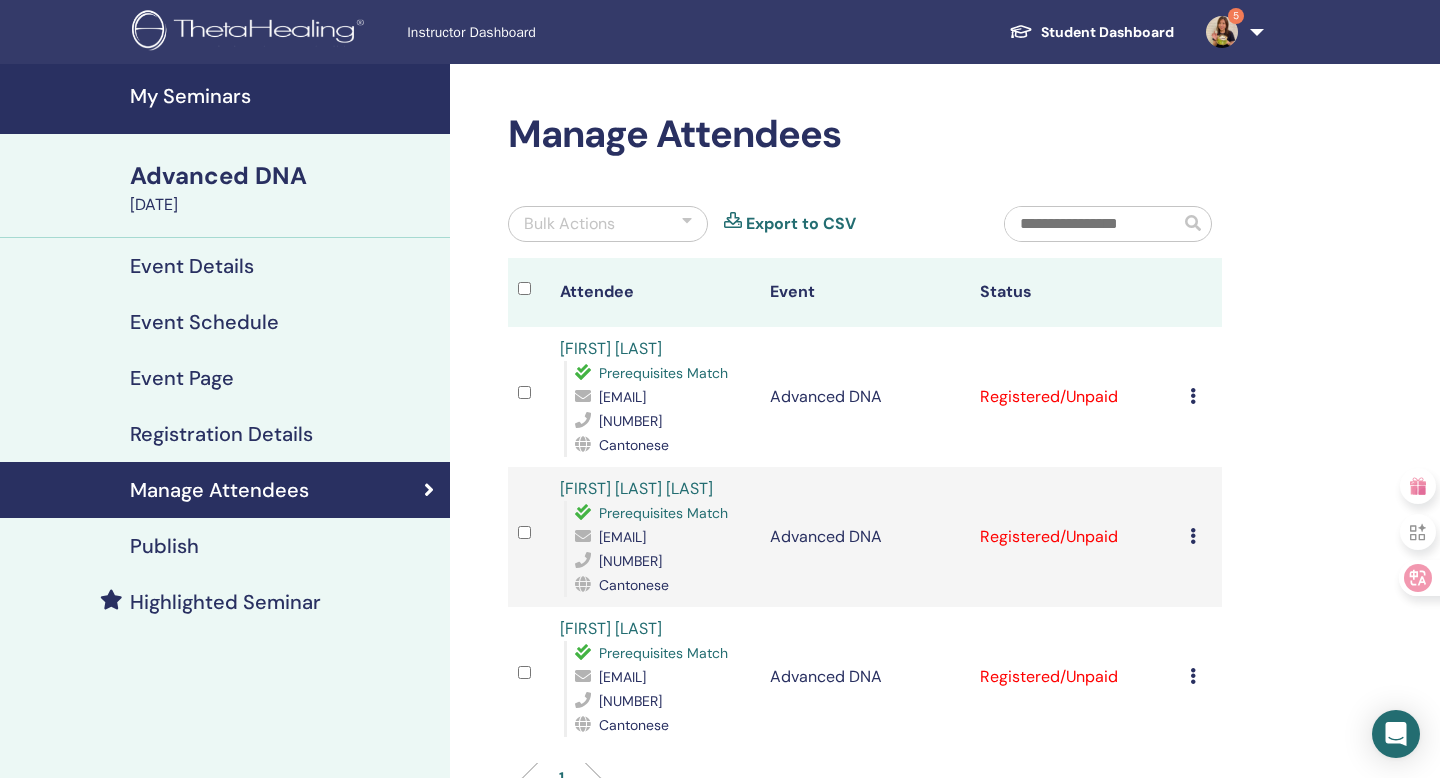 click at bounding box center [1193, 396] 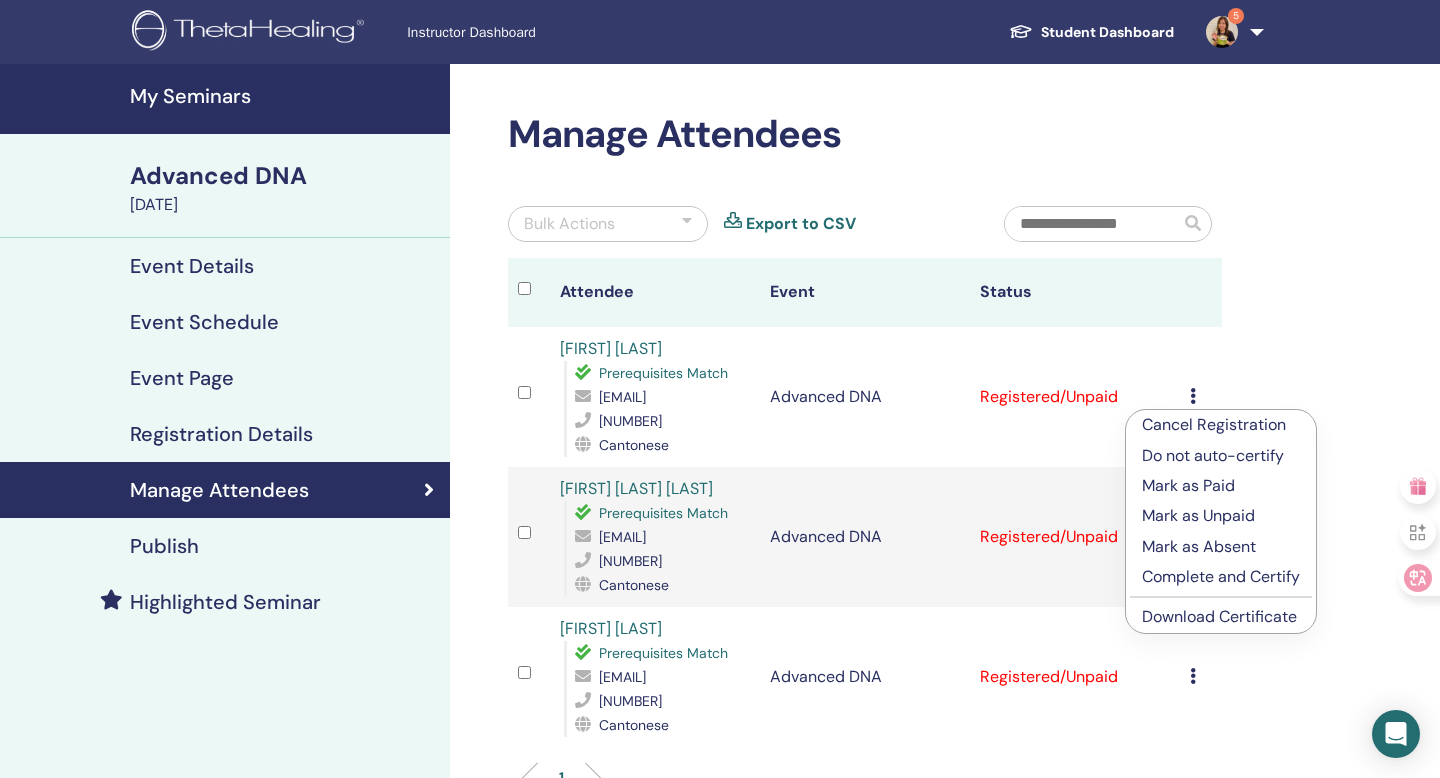 click on "Download Certificate" at bounding box center [1219, 616] 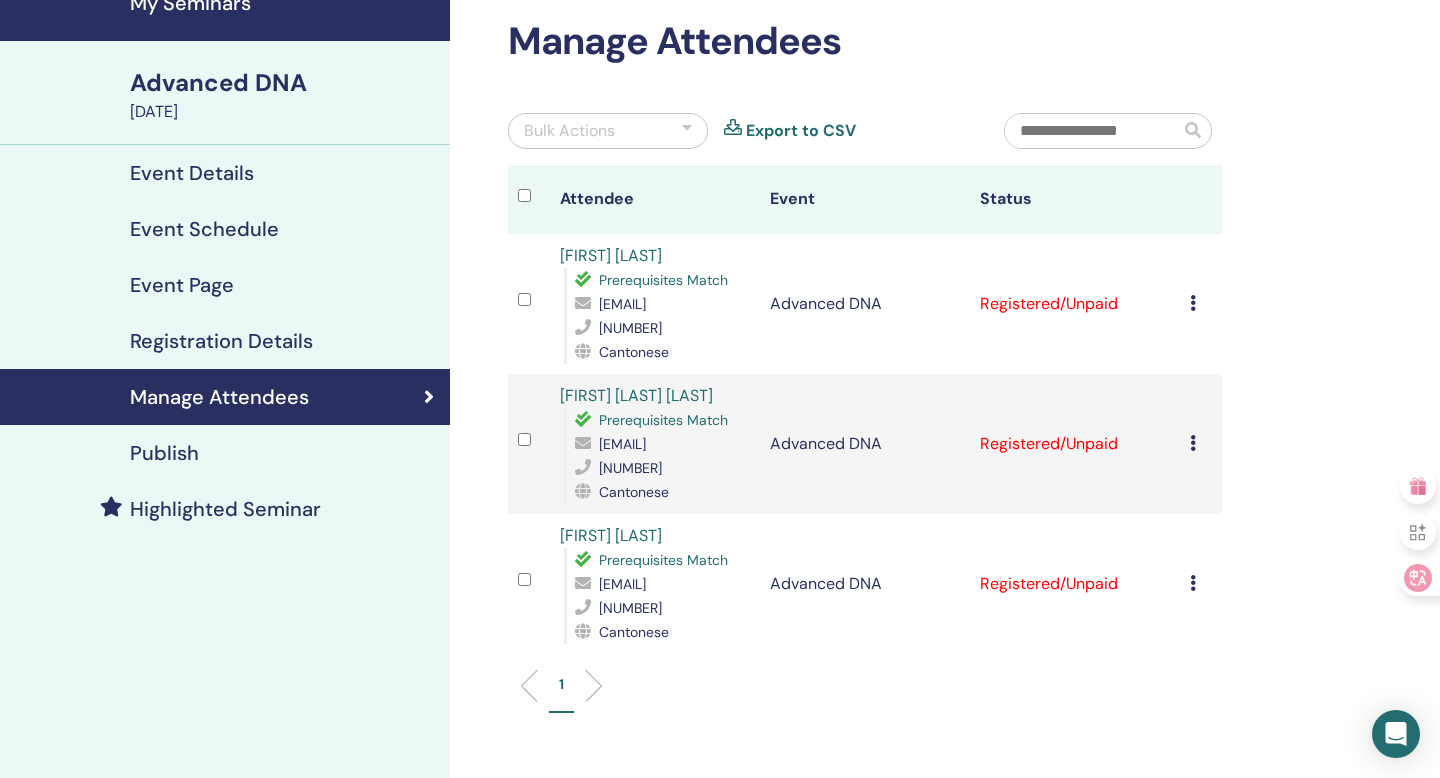 scroll, scrollTop: 97, scrollLeft: 0, axis: vertical 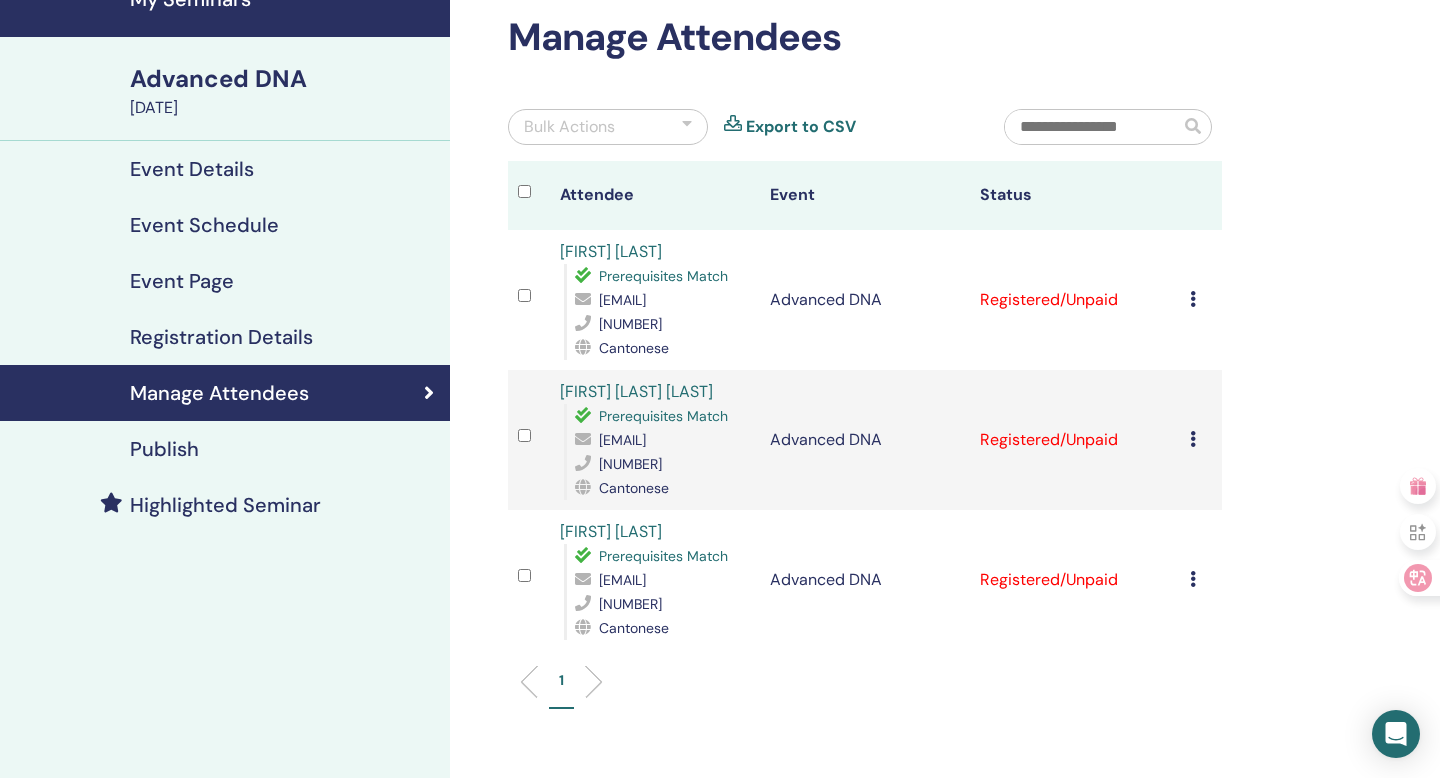 click on "Cancel Registration Do not auto-certify Mark as Paid Mark as Unpaid Mark as Absent Complete and Certify Download Certificate" at bounding box center (1201, 580) 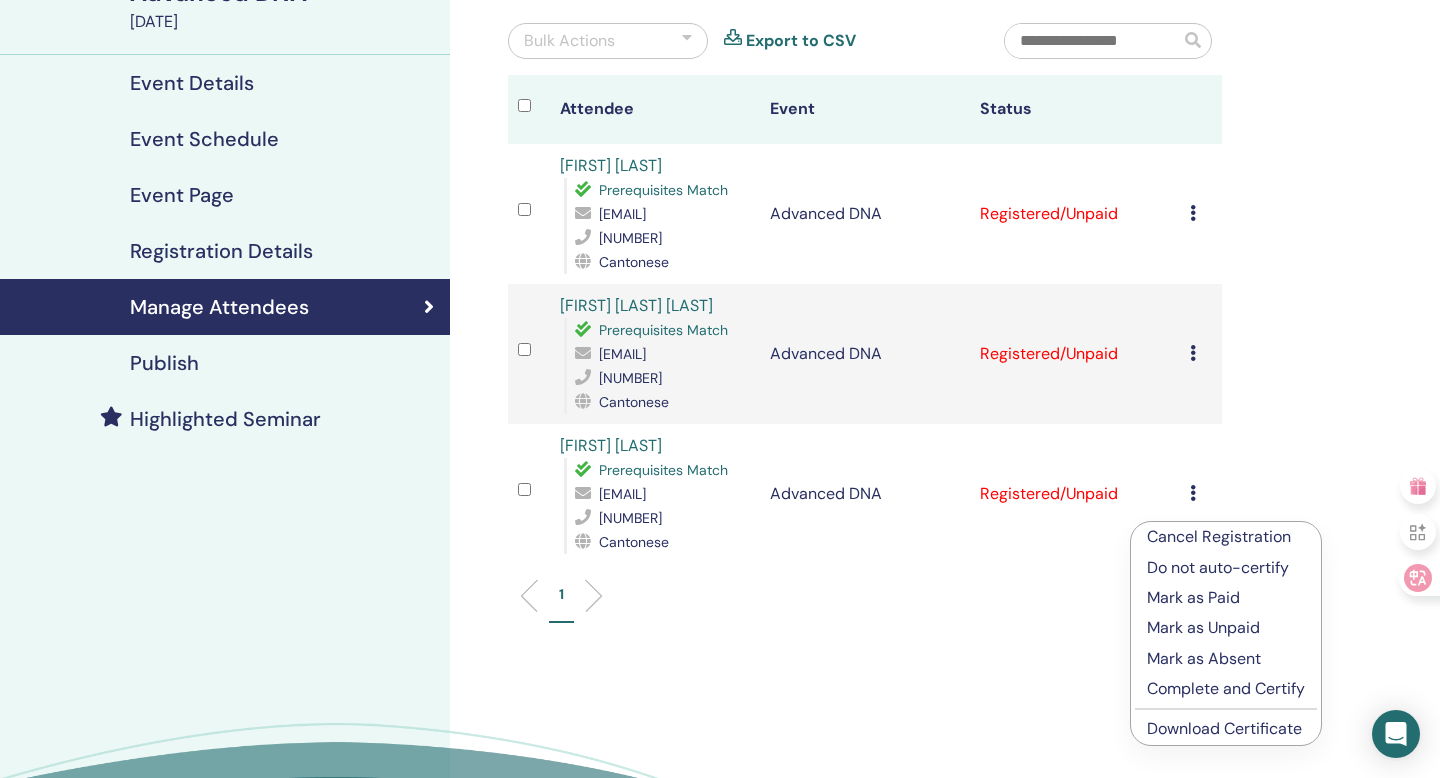 scroll, scrollTop: 185, scrollLeft: 0, axis: vertical 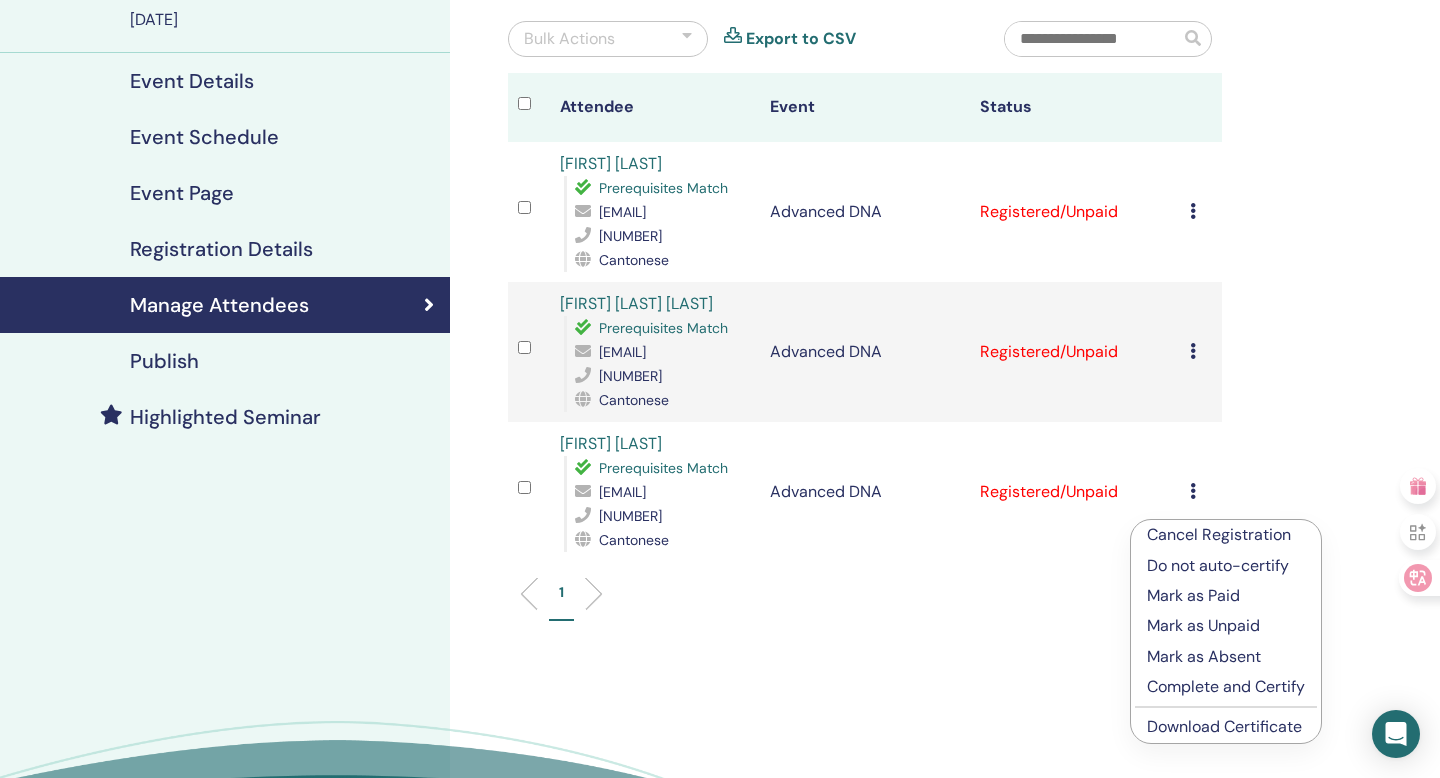 click on "Download Certificate" at bounding box center [1224, 726] 